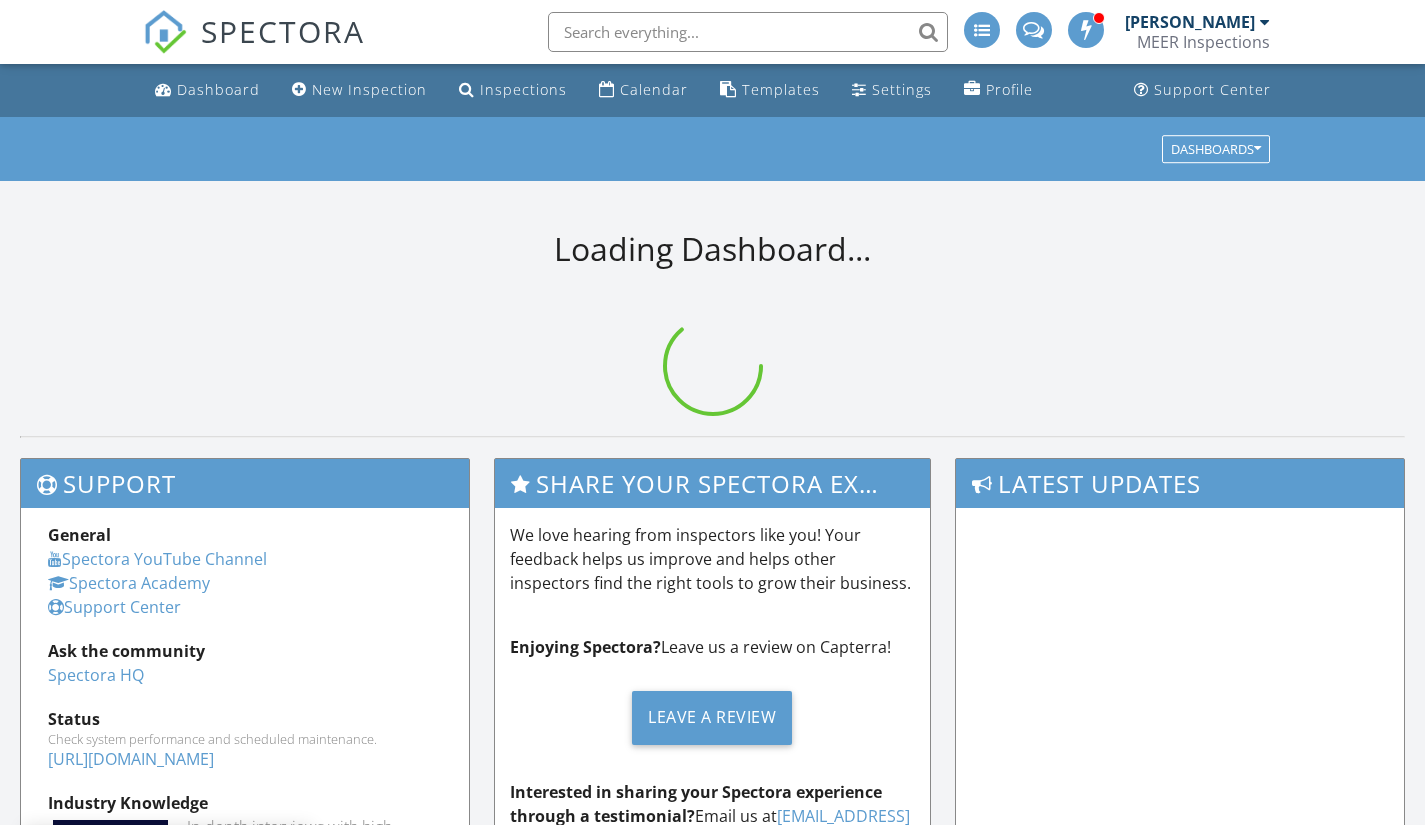 scroll, scrollTop: 0, scrollLeft: 0, axis: both 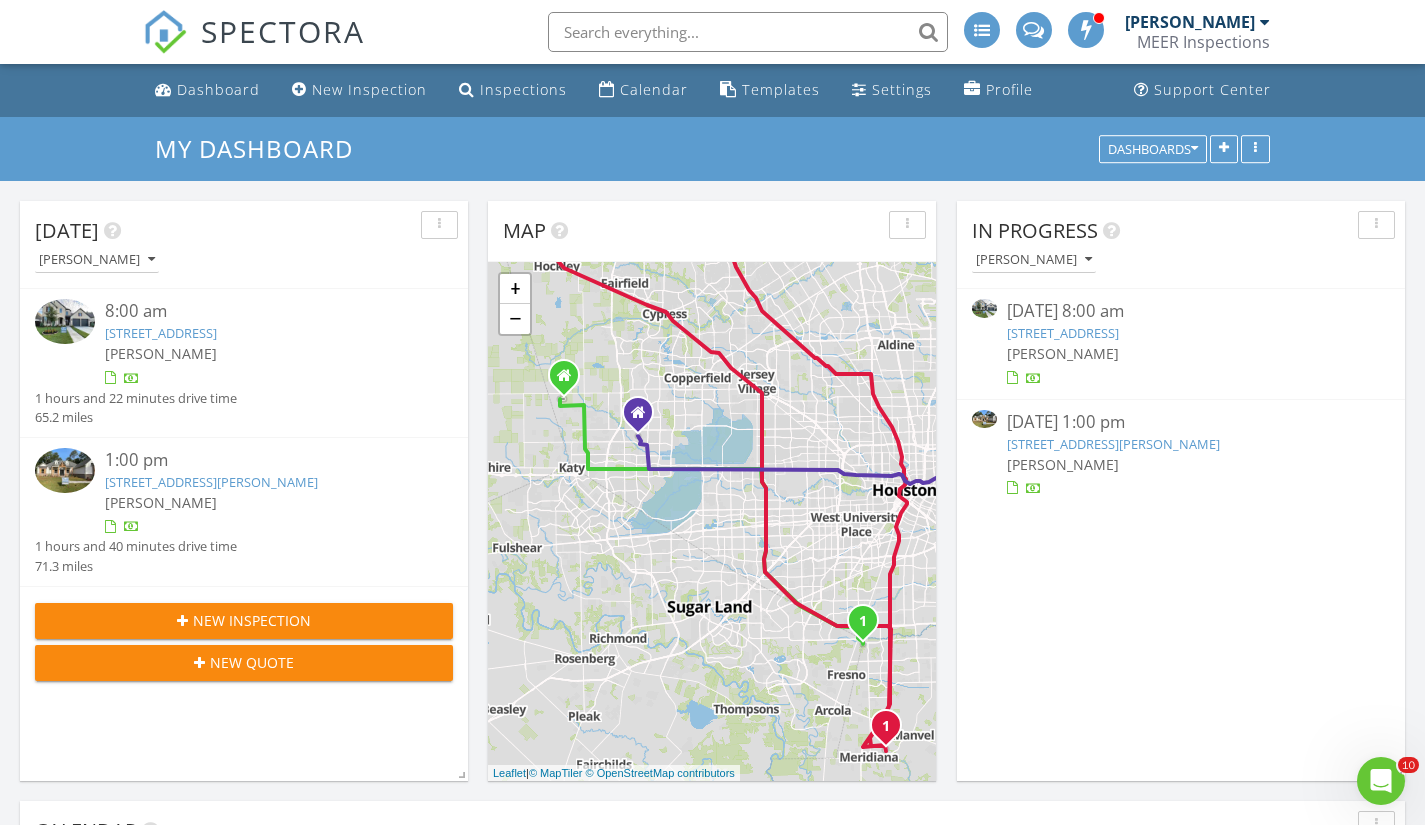 click at bounding box center (984, 308) 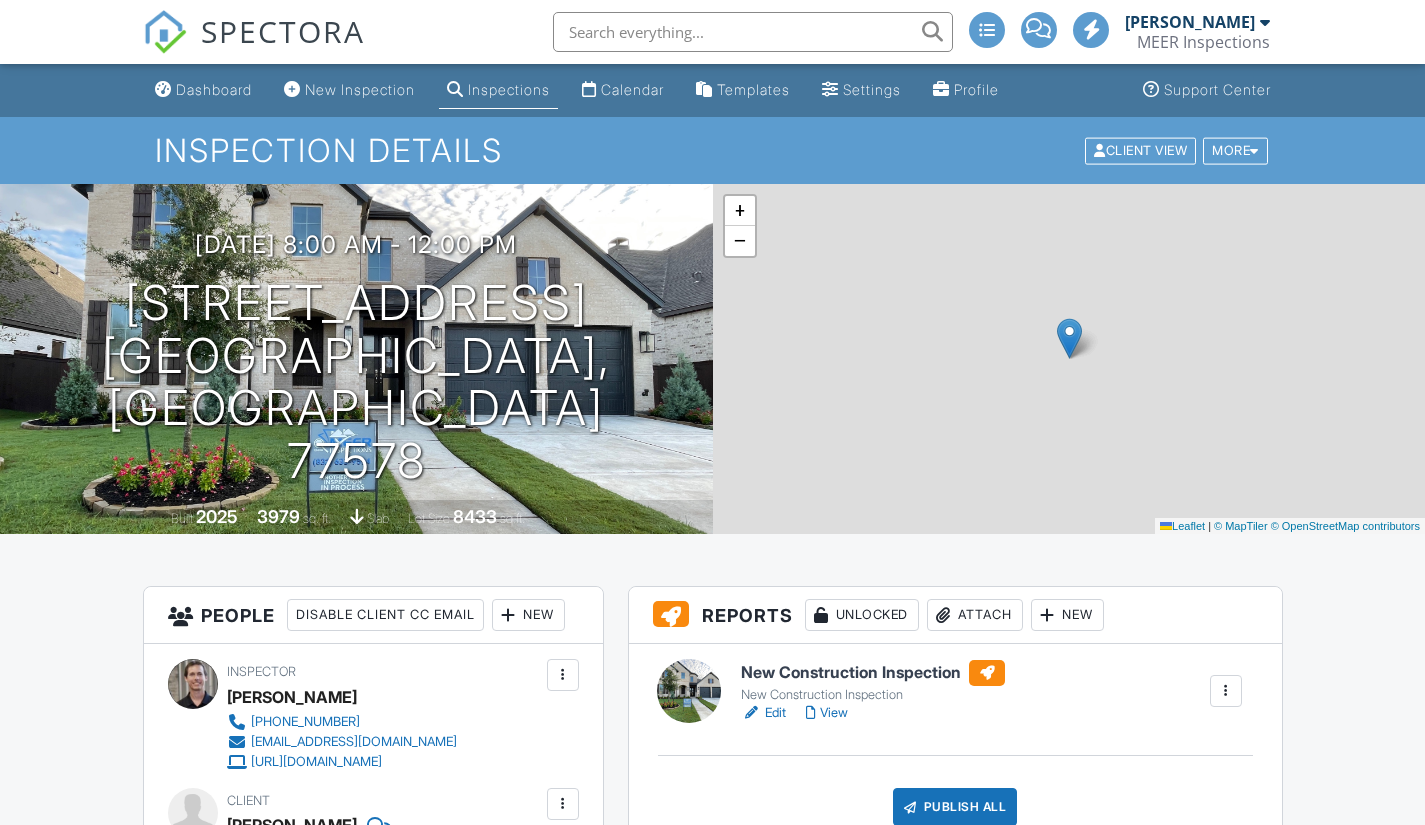 scroll, scrollTop: 0, scrollLeft: 0, axis: both 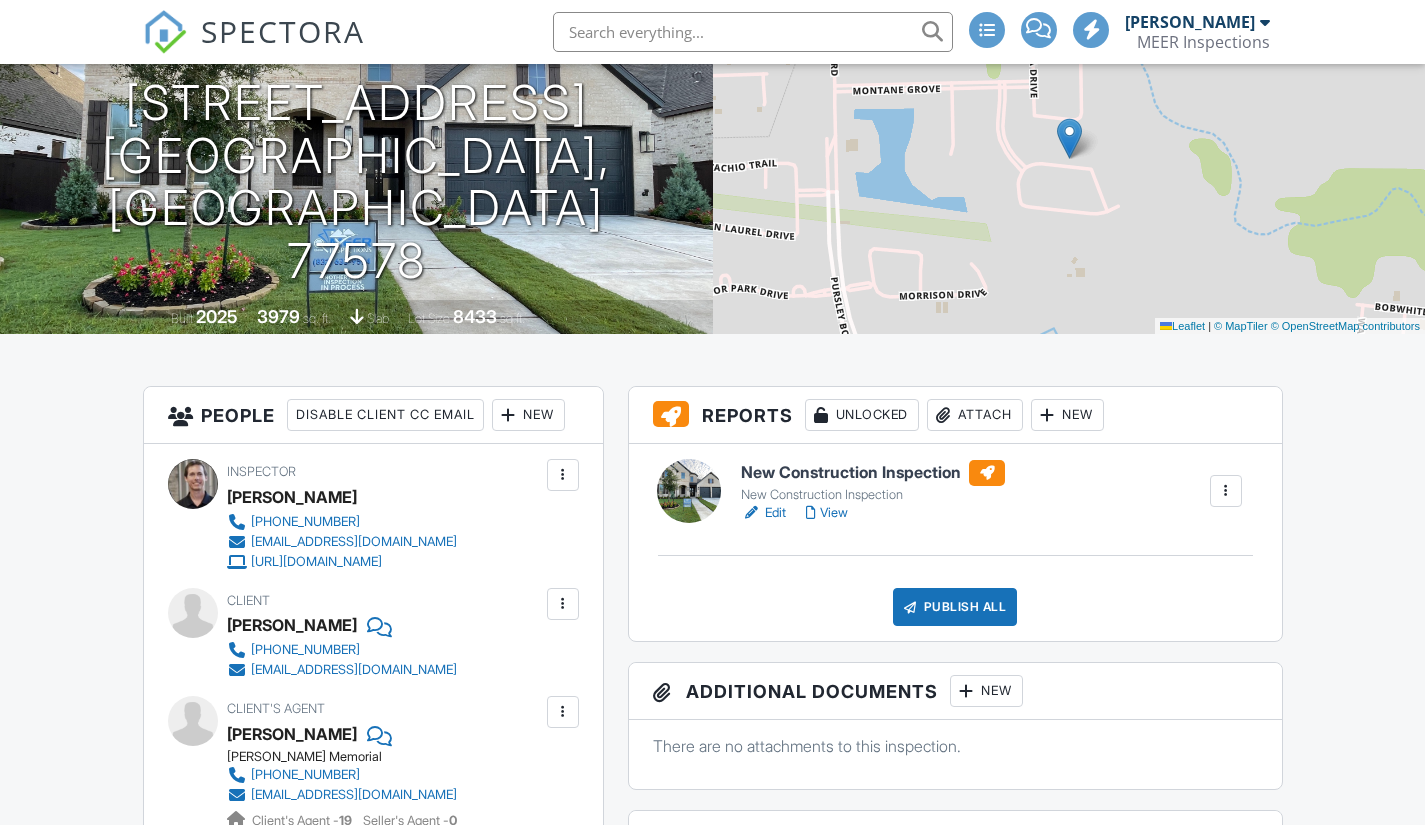 click at bounding box center [689, 491] 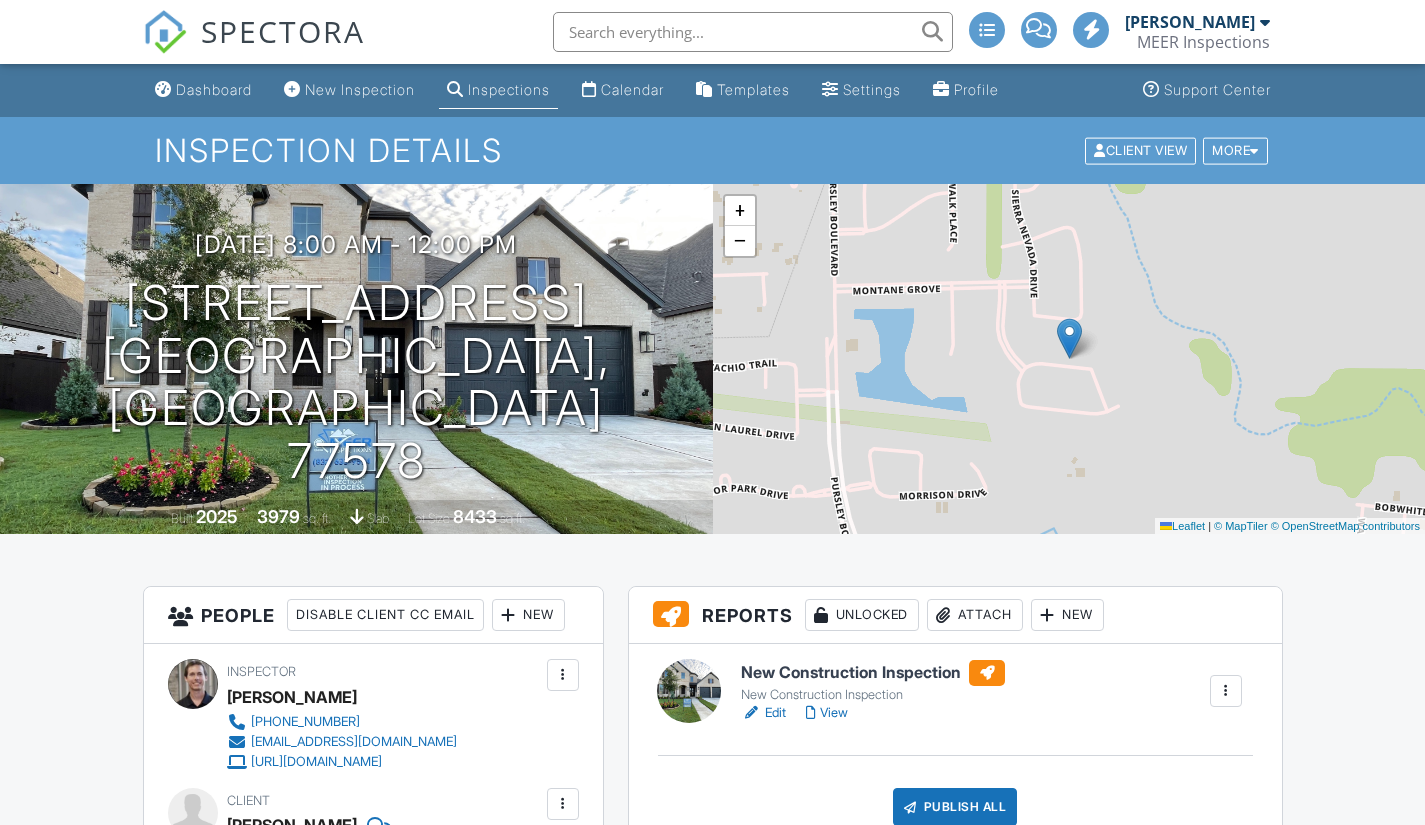 scroll, scrollTop: 500, scrollLeft: 0, axis: vertical 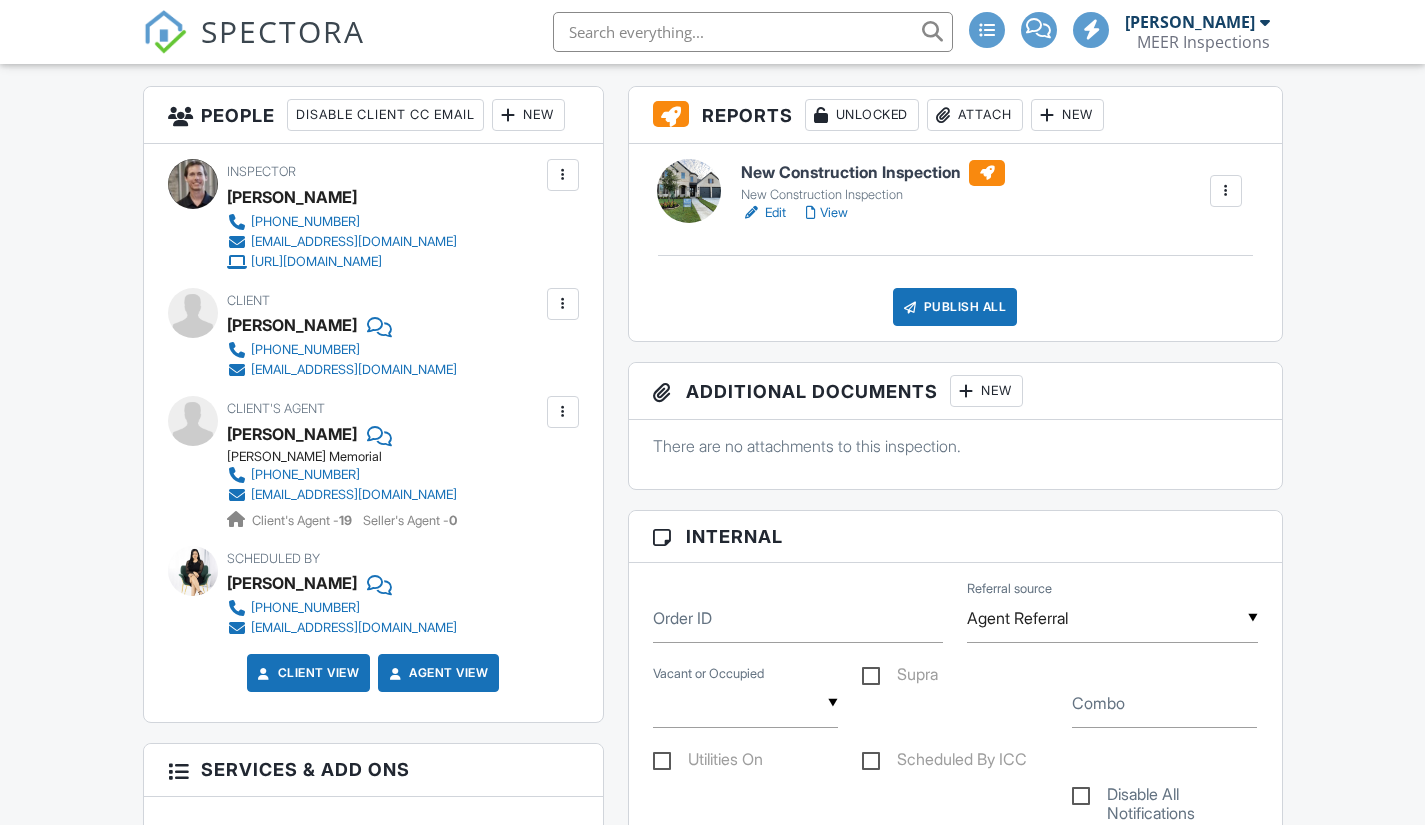 click on "Publish All" at bounding box center (955, 307) 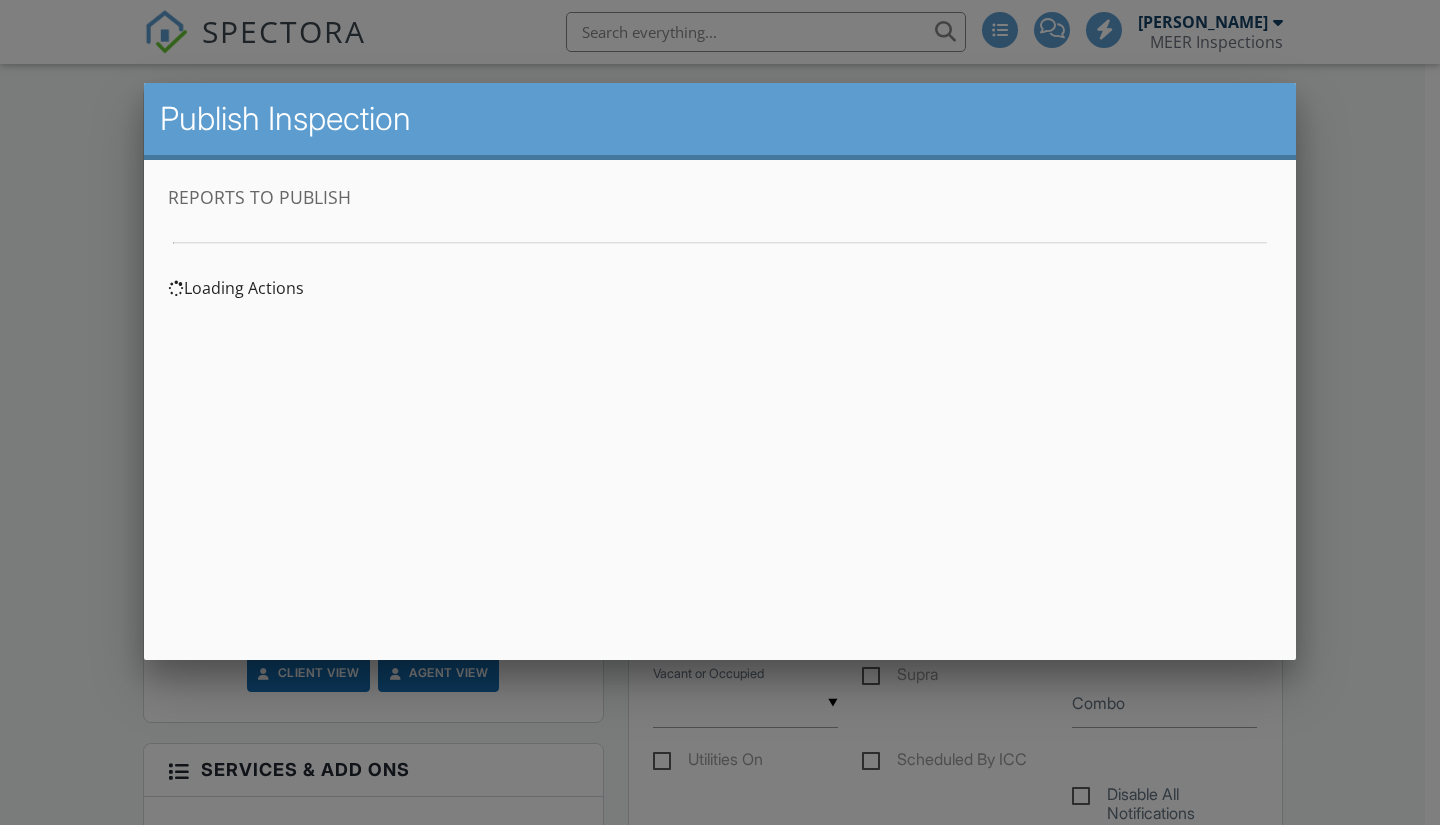 scroll, scrollTop: 0, scrollLeft: 0, axis: both 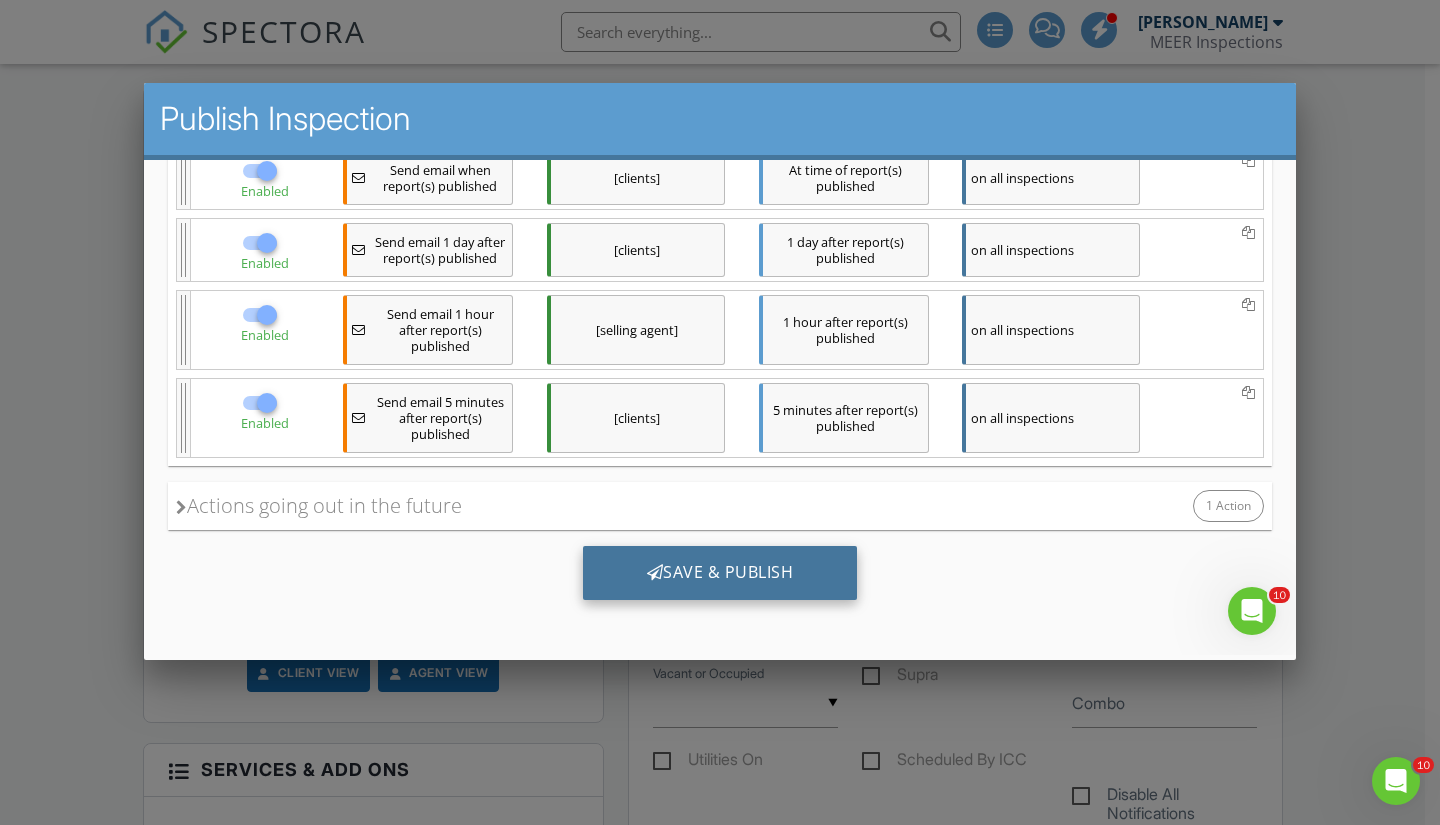 click on "Save & Publish" at bounding box center (720, 572) 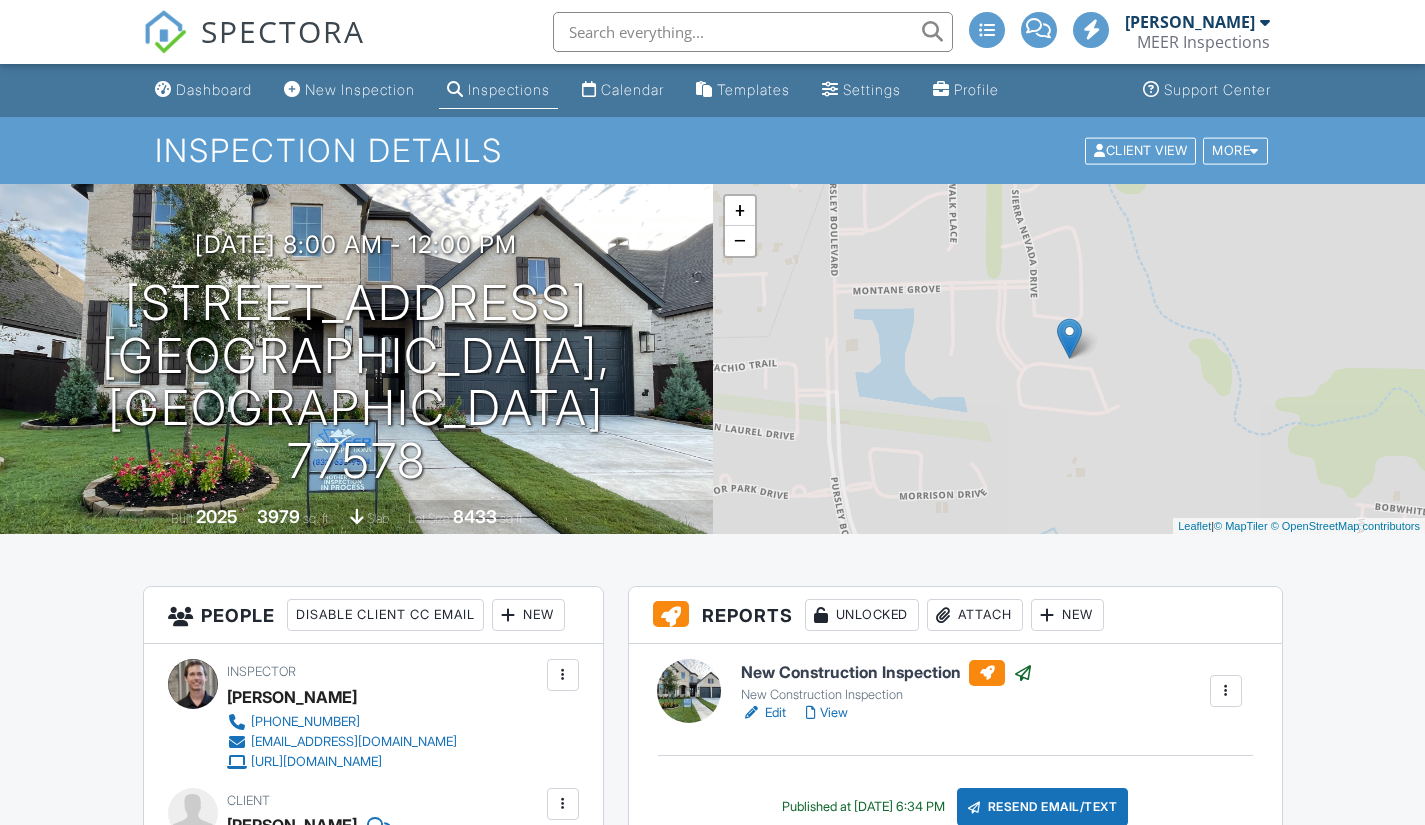 scroll, scrollTop: 0, scrollLeft: 0, axis: both 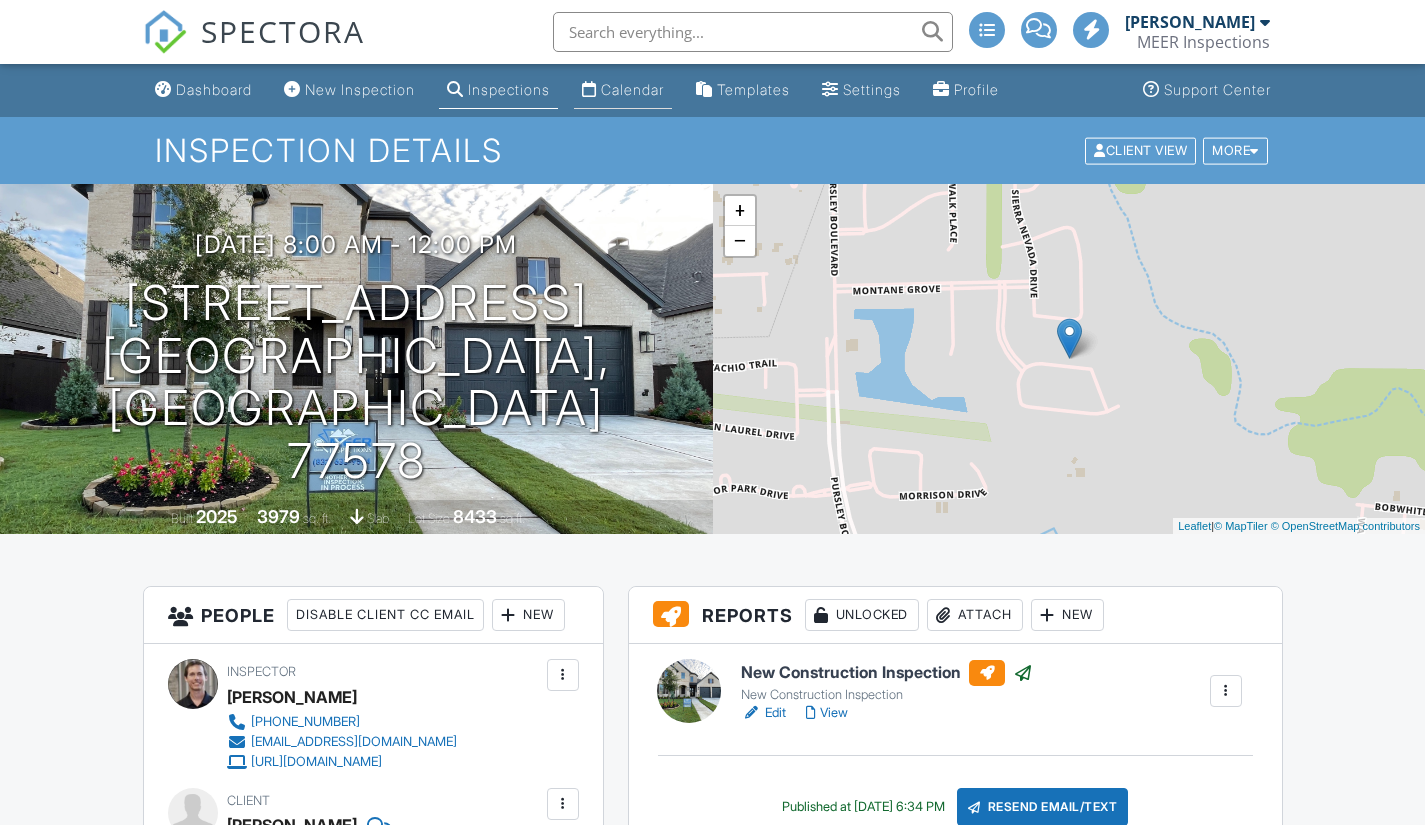 click on "Calendar" at bounding box center (632, 89) 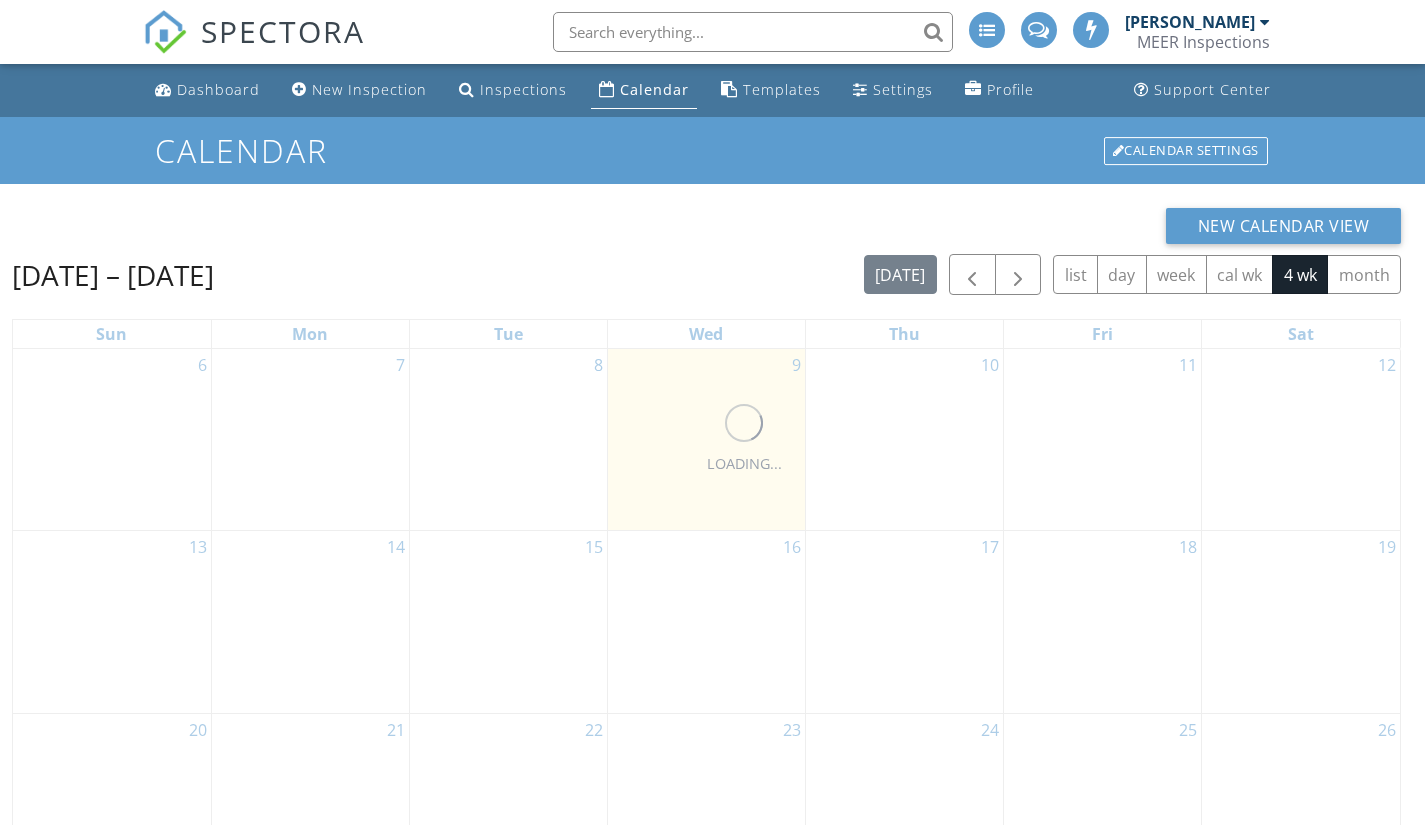 scroll, scrollTop: 0, scrollLeft: 0, axis: both 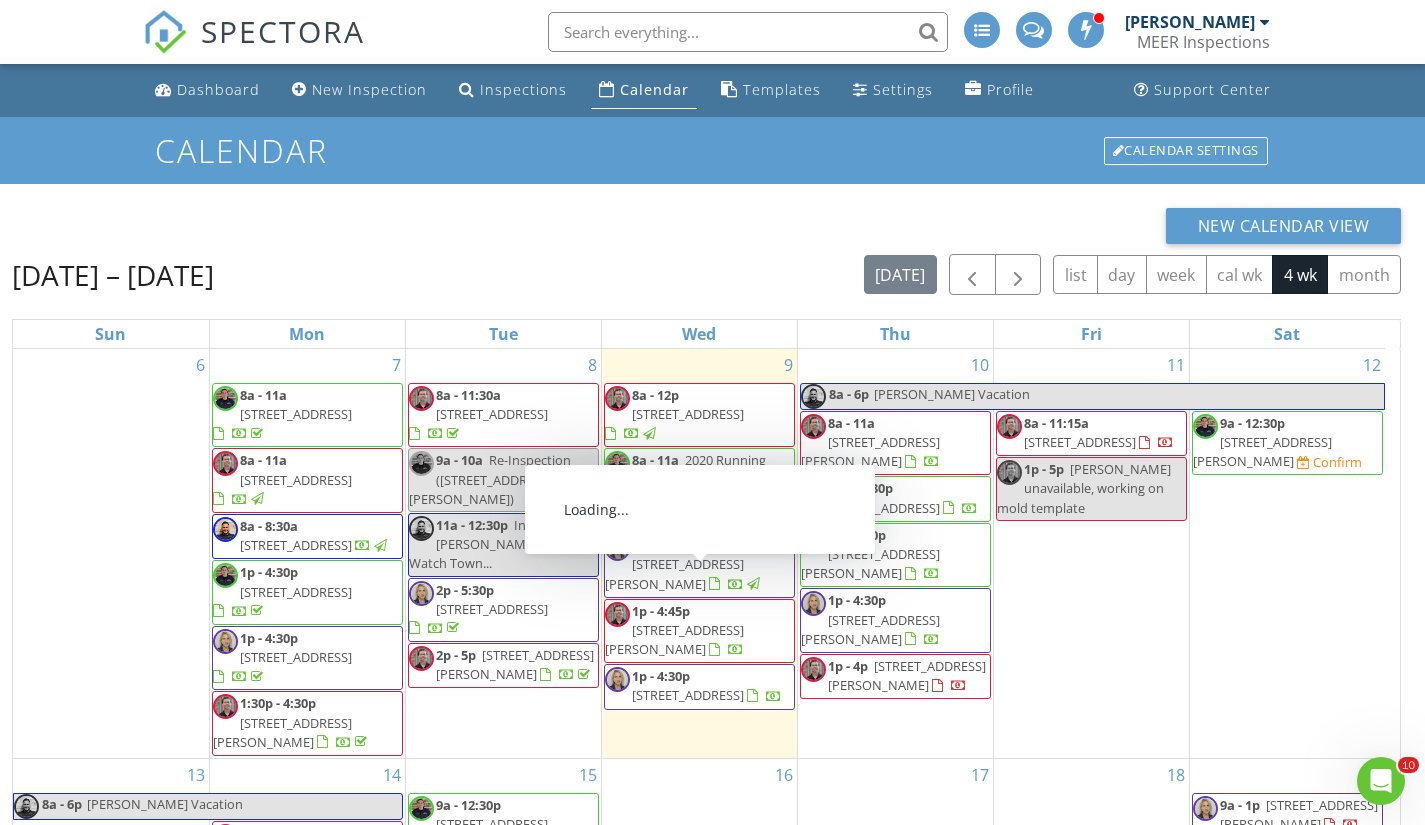 click on "8323 Monarch Ct, Montgomery 77316" at bounding box center (674, 639) 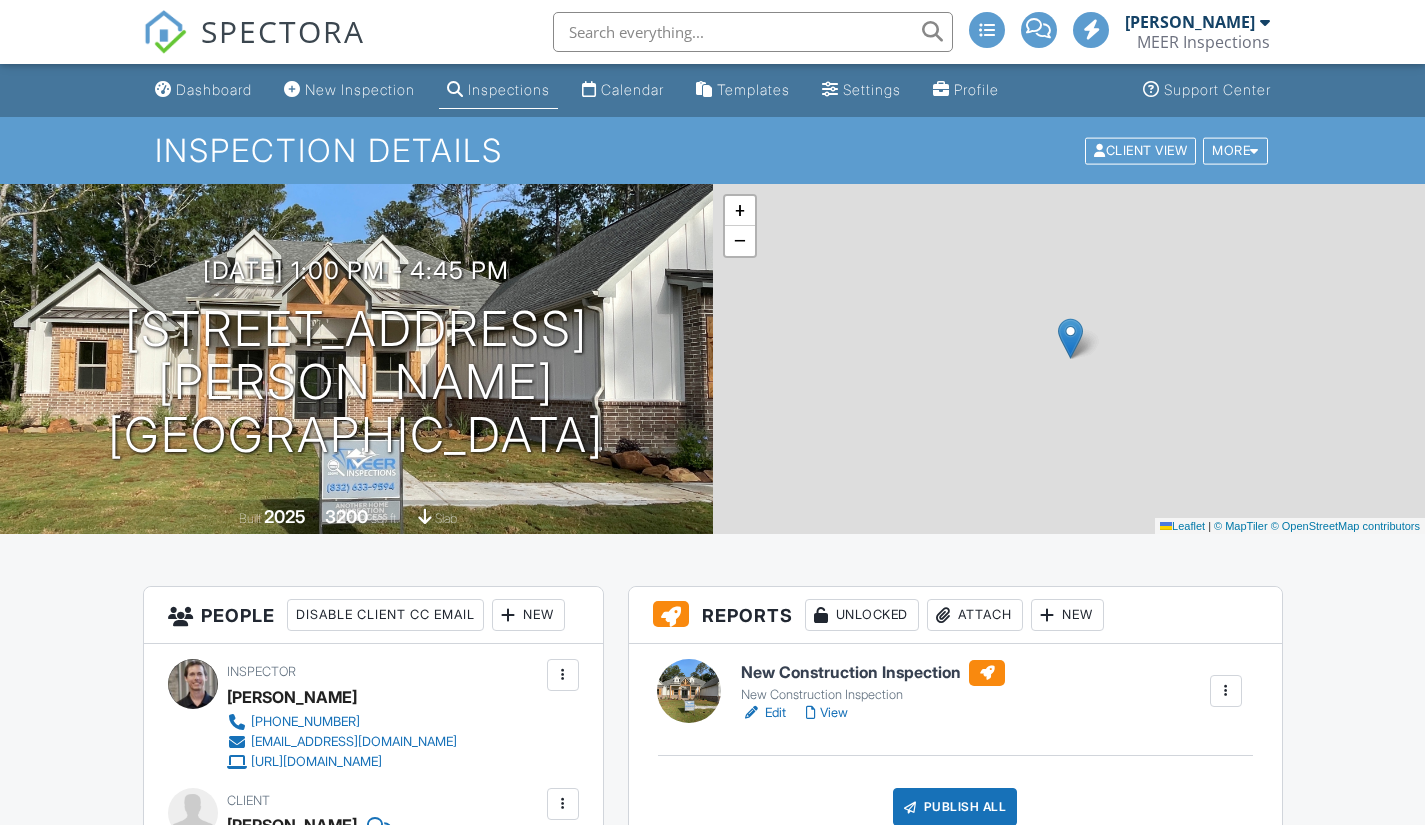 scroll, scrollTop: 0, scrollLeft: 0, axis: both 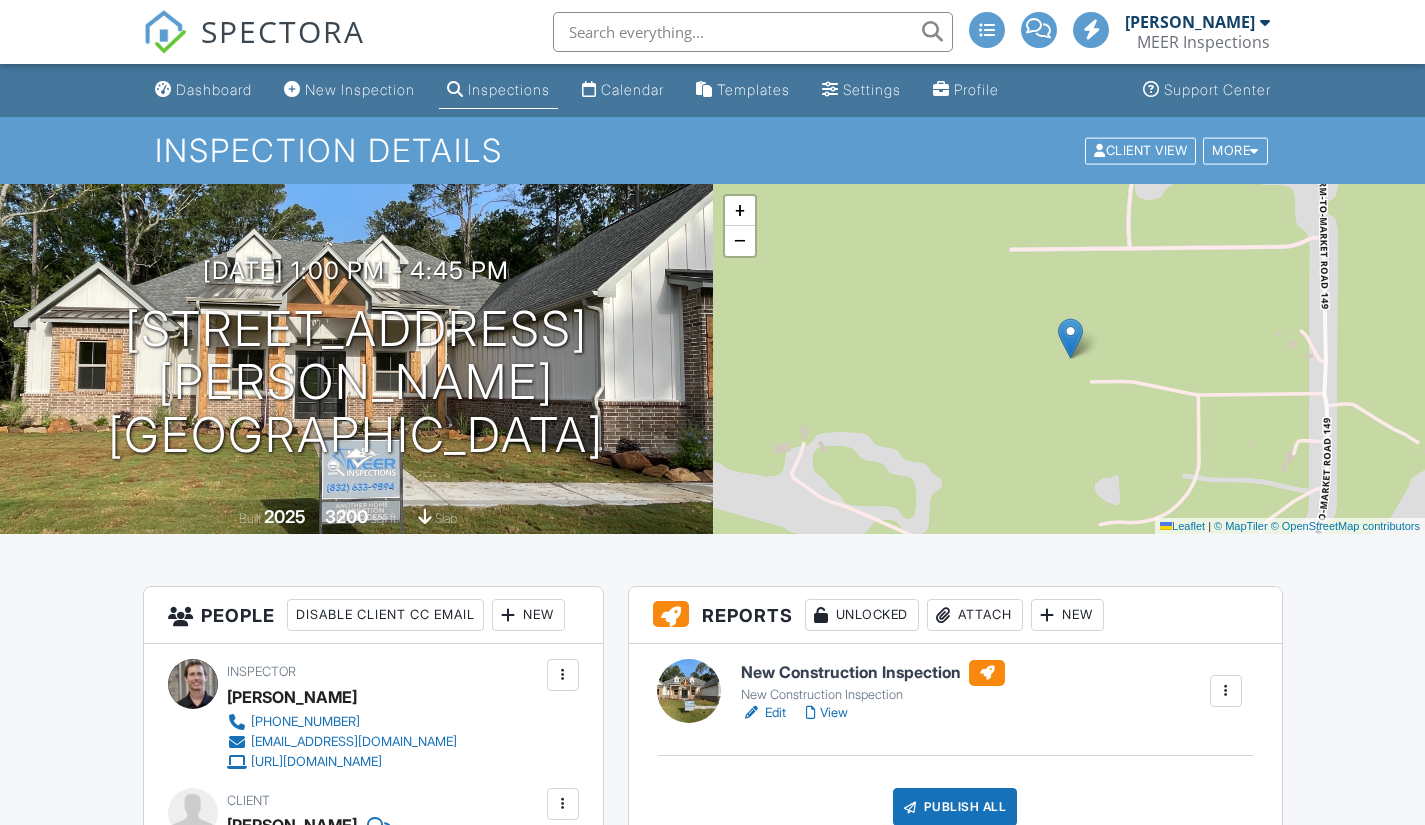 click at bounding box center (689, 691) 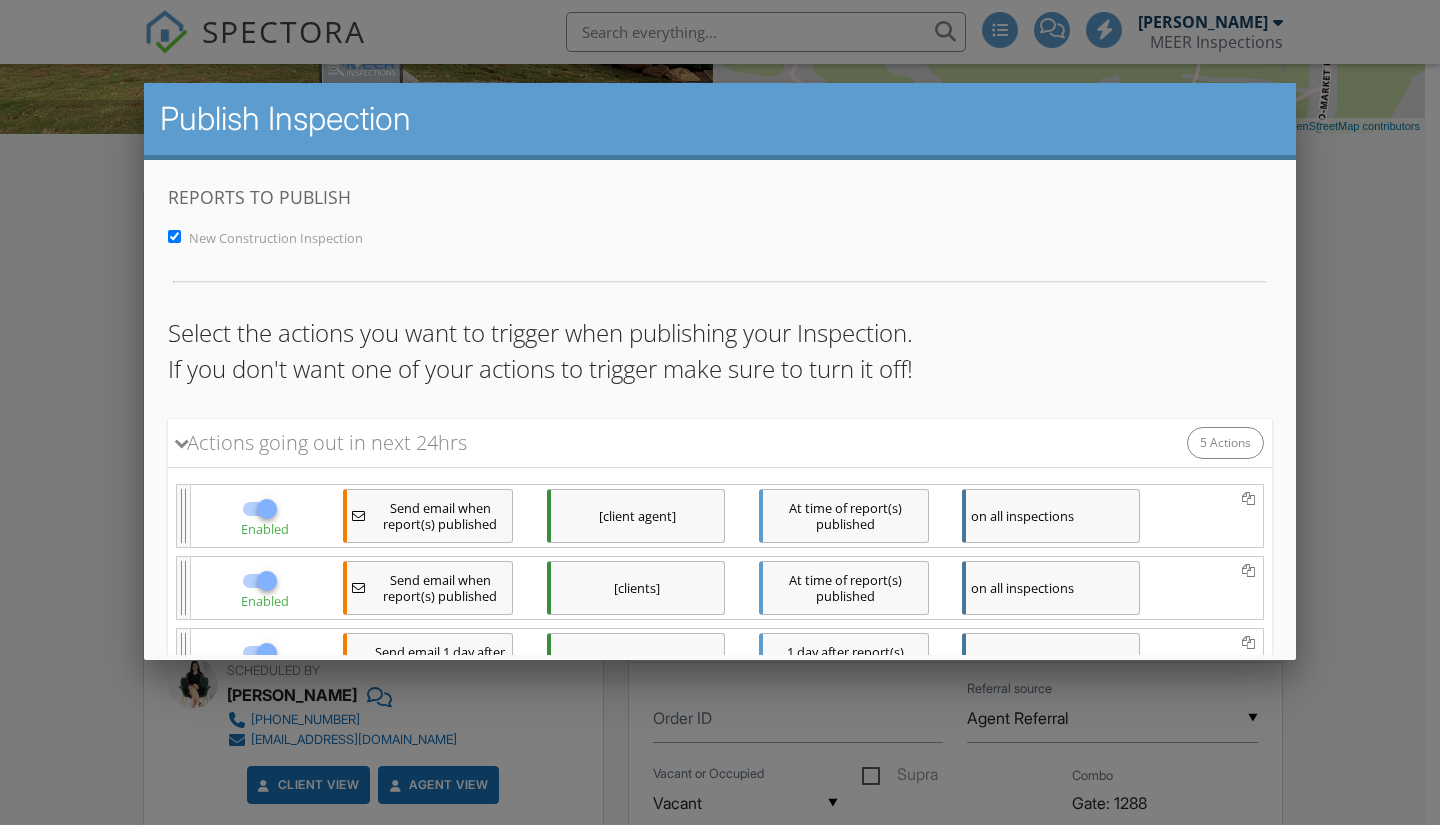 scroll, scrollTop: 426, scrollLeft: 0, axis: vertical 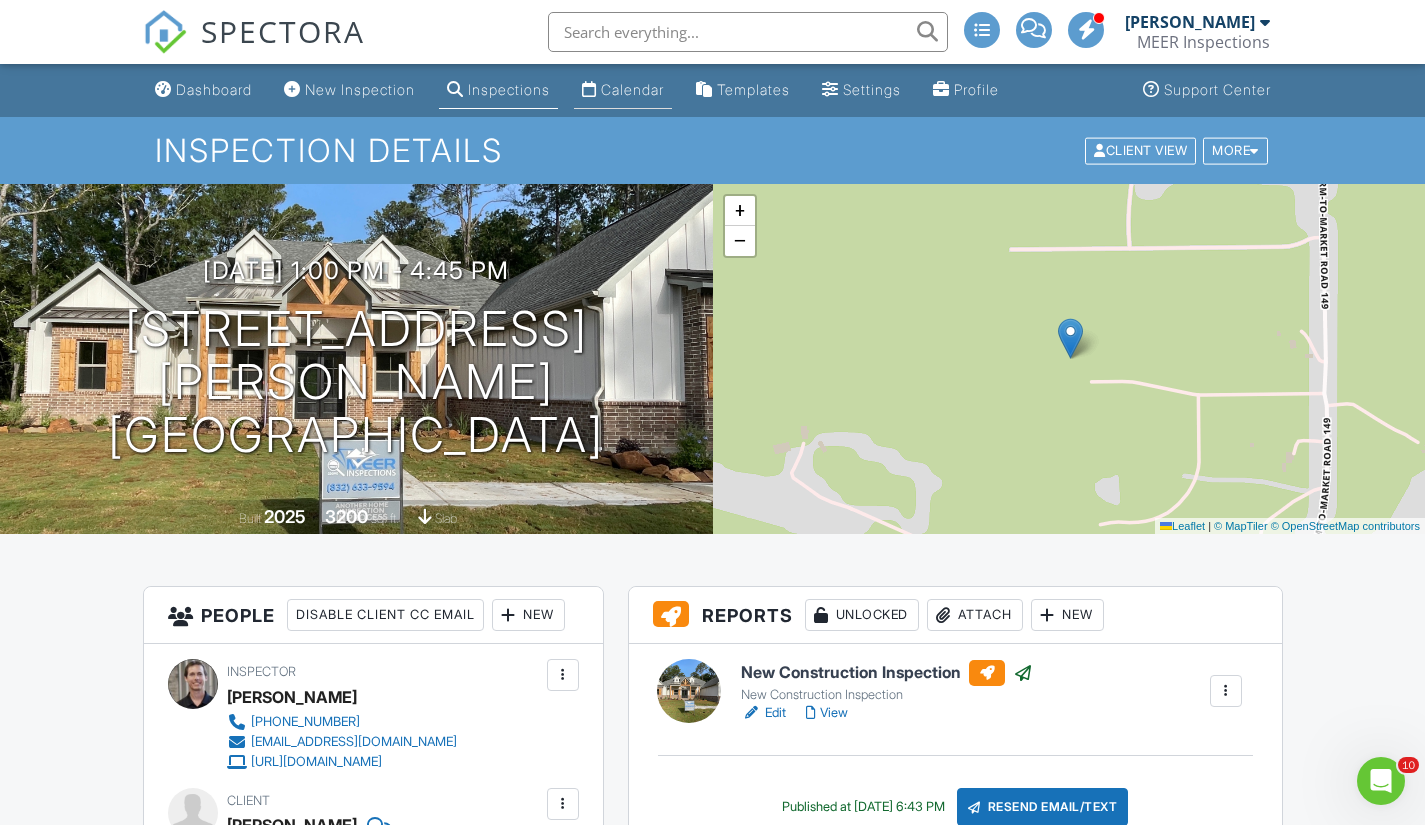 click on "Calendar" at bounding box center (632, 89) 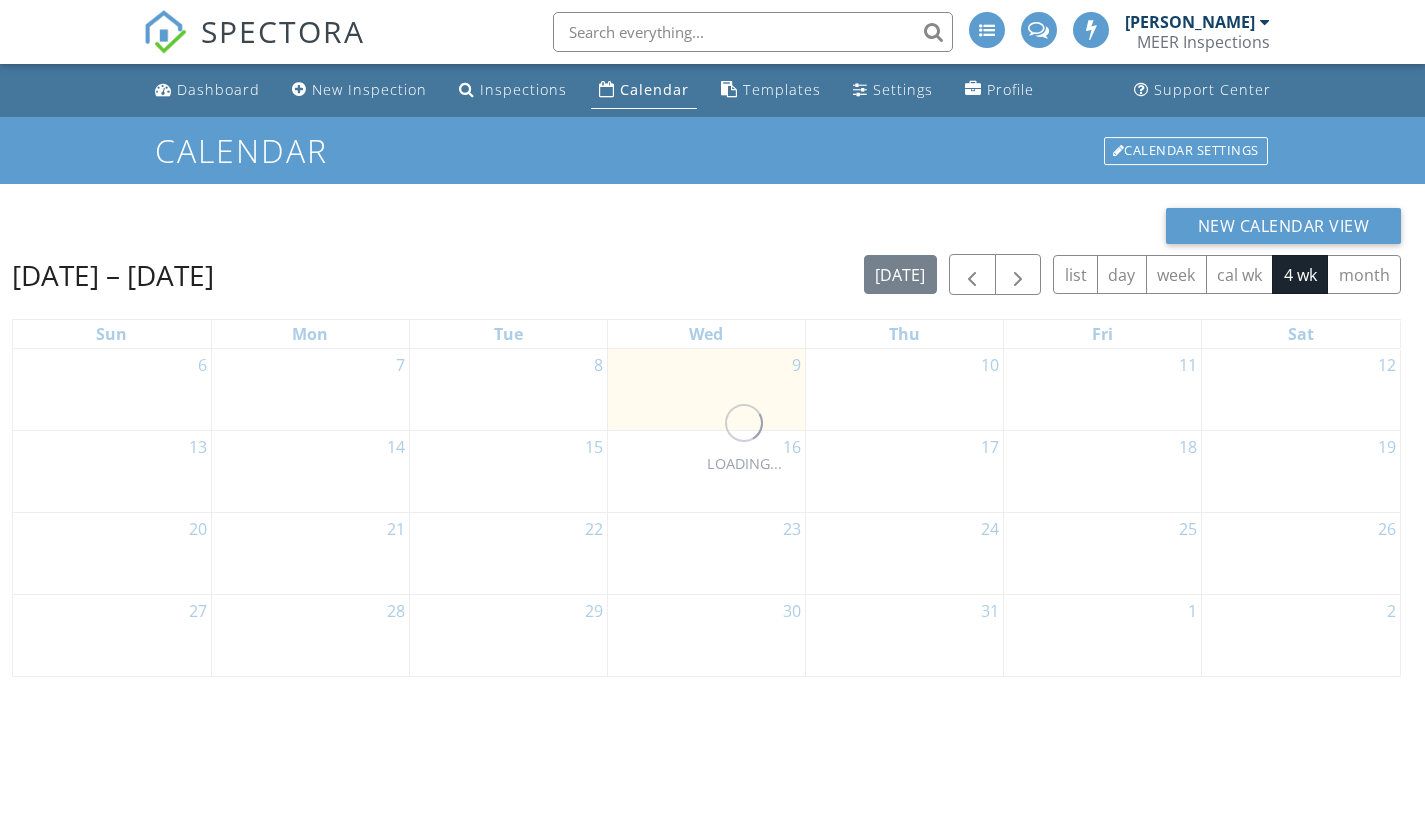 scroll, scrollTop: 0, scrollLeft: 0, axis: both 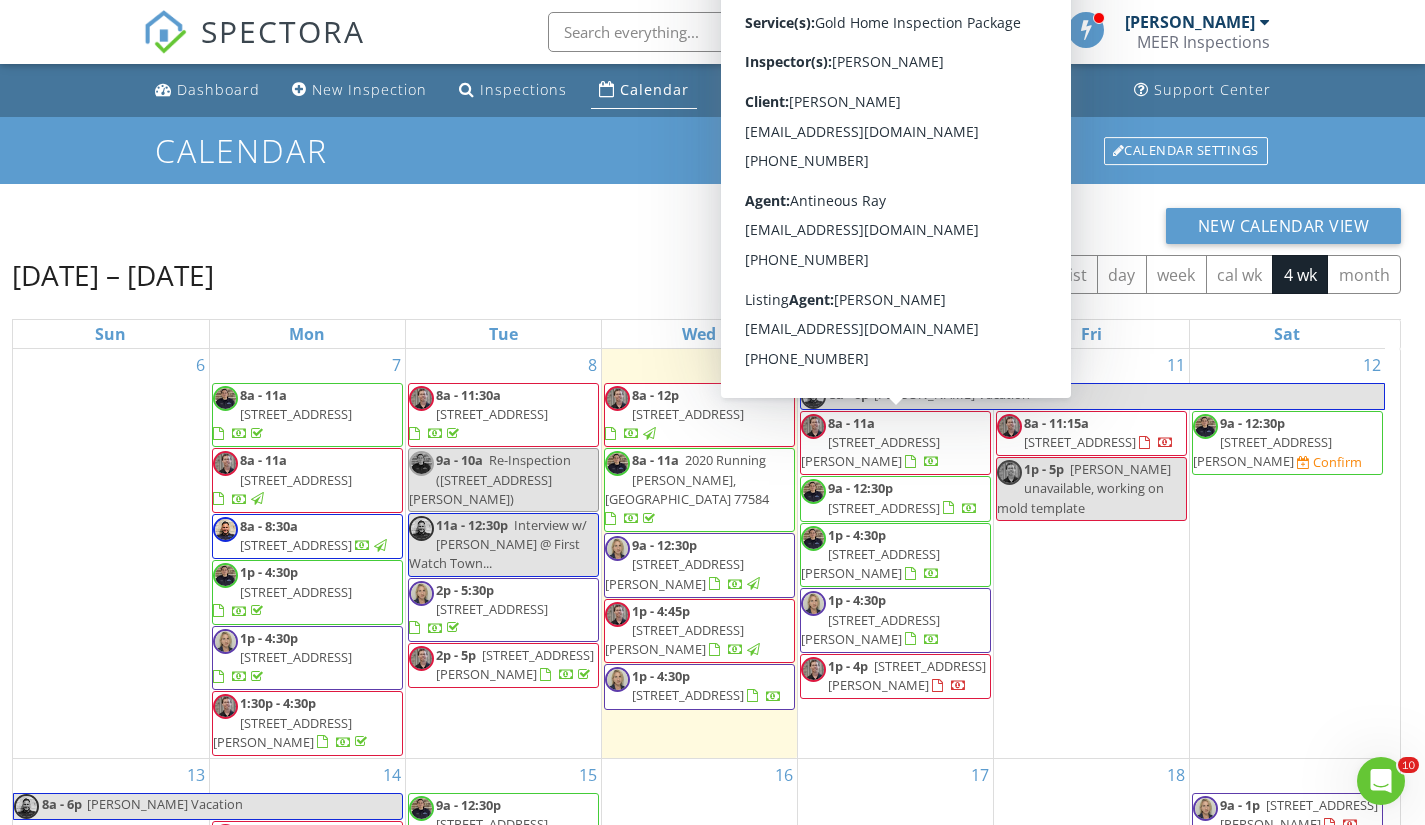 click on "3019 Durwood St, Houston 77093" at bounding box center (870, 451) 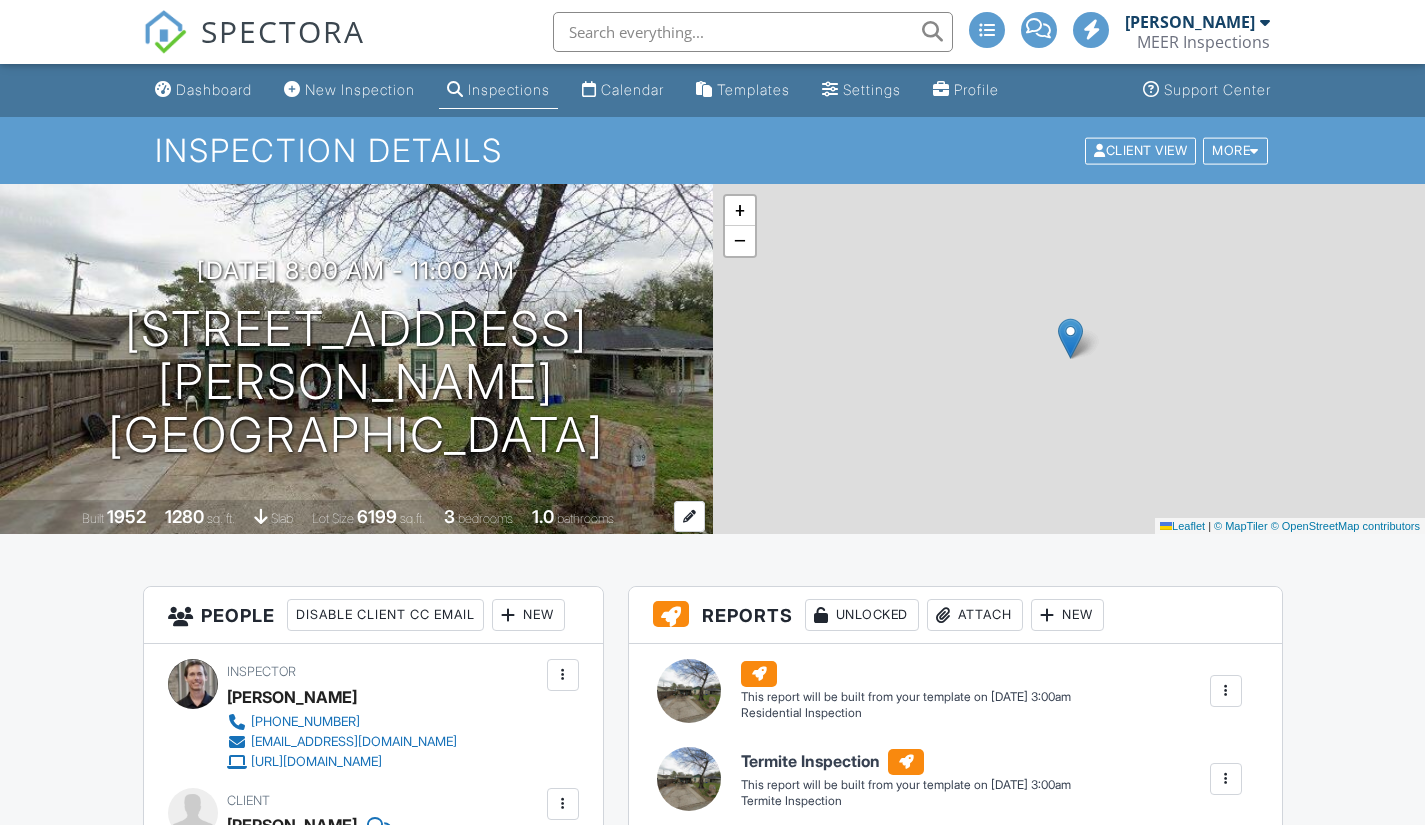scroll, scrollTop: 0, scrollLeft: 0, axis: both 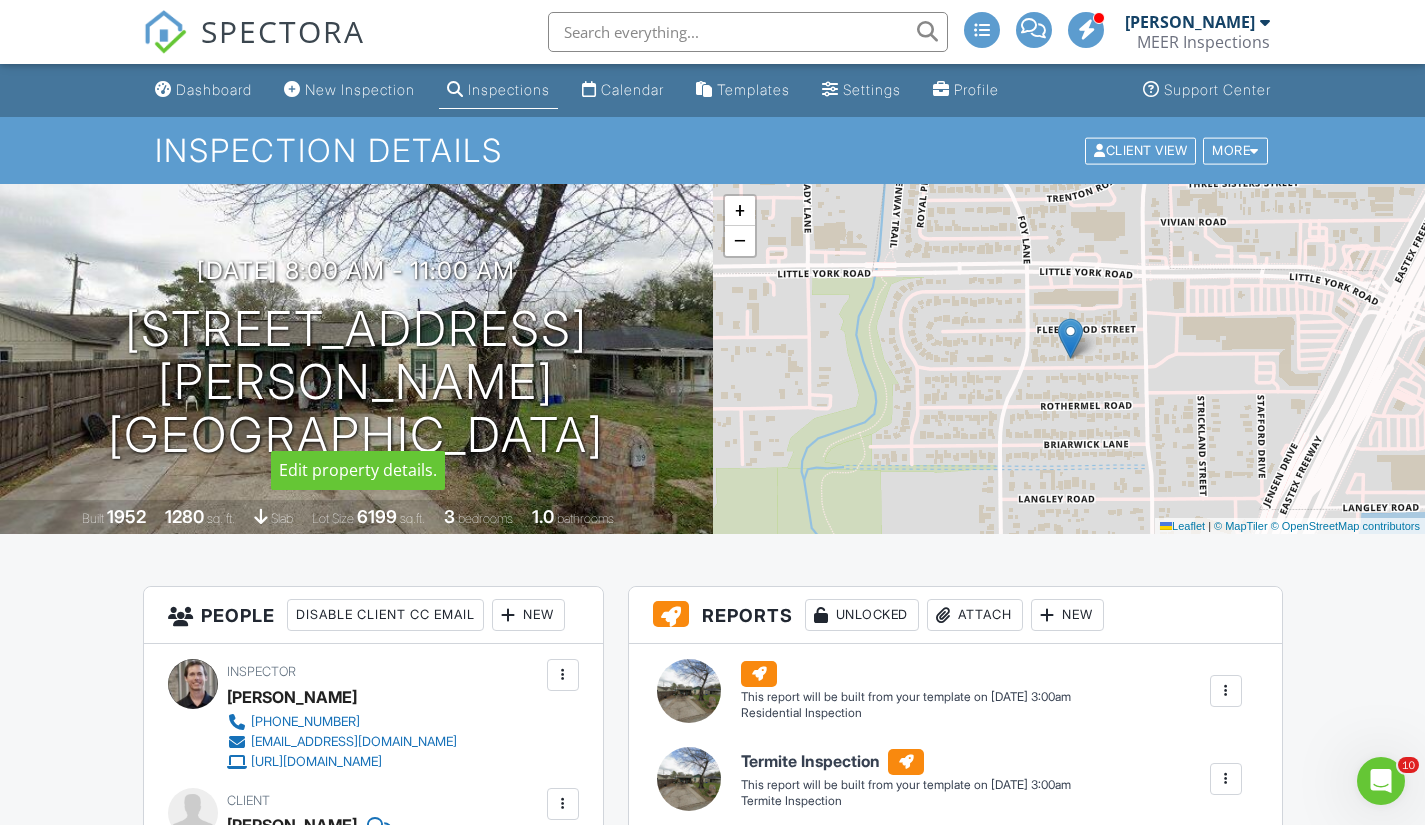 drag, startPoint x: 133, startPoint y: 354, endPoint x: 599, endPoint y: 409, distance: 469.2345 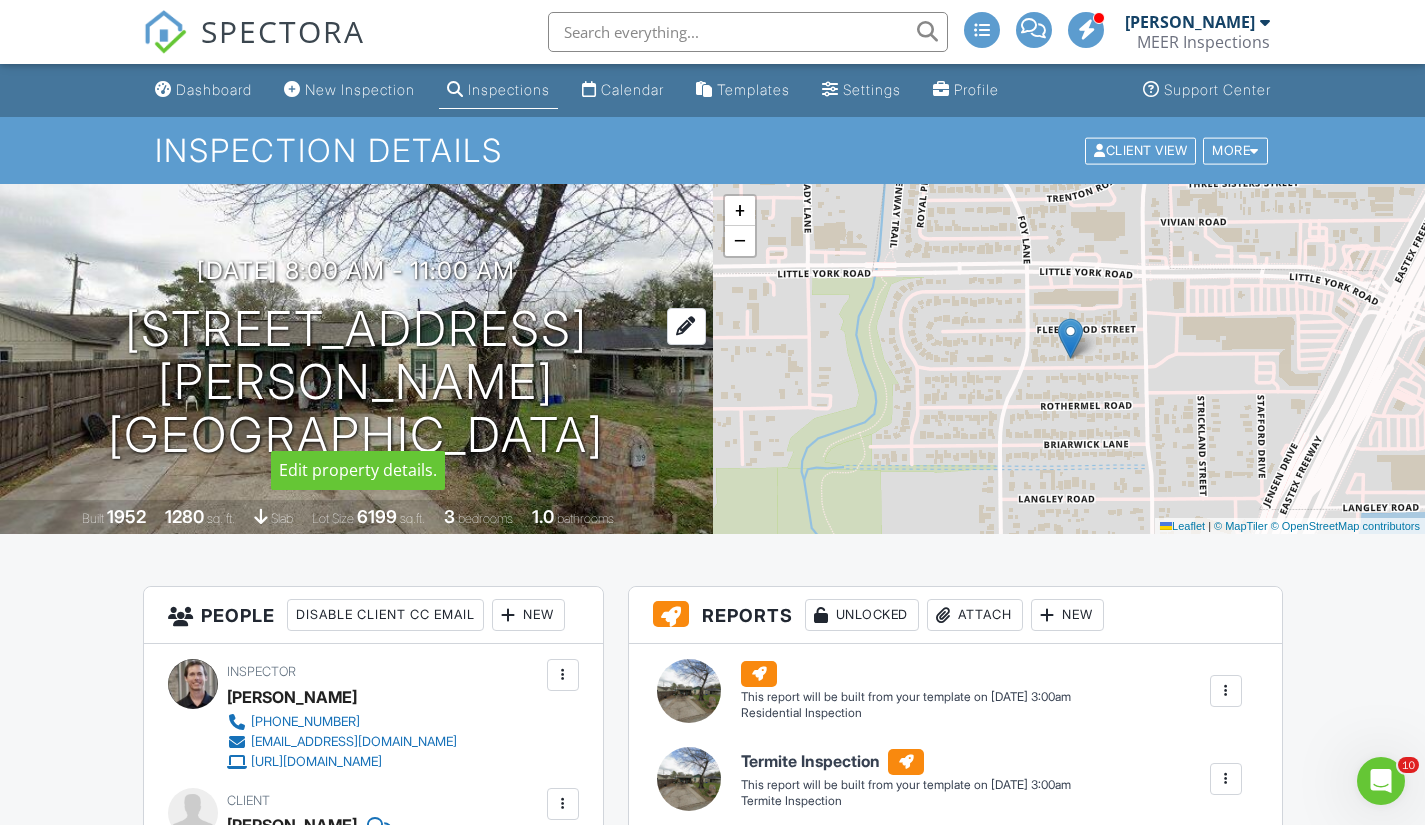 copy on "3019 Durwood St
Houston, TX 77093" 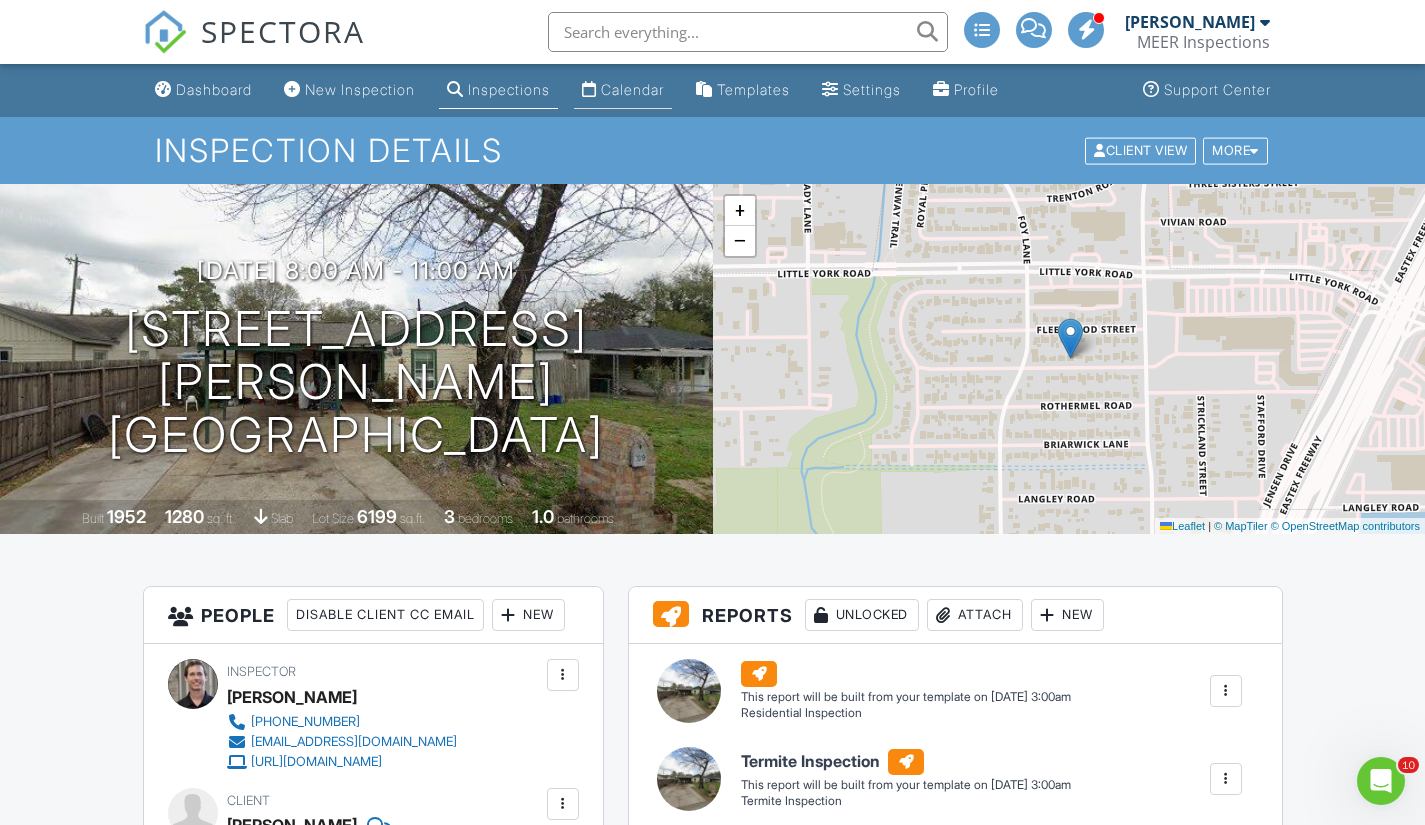 click on "Calendar" at bounding box center [632, 89] 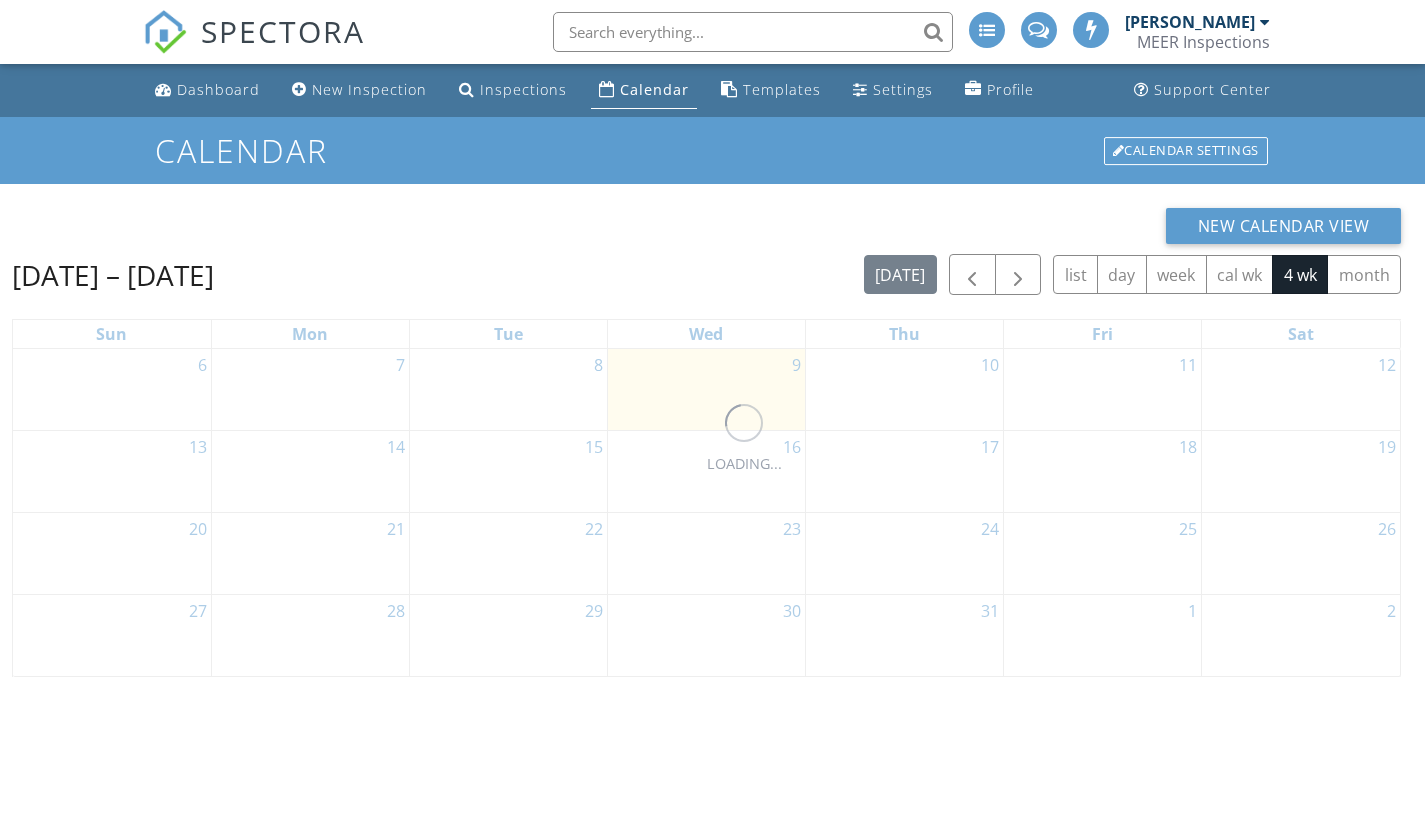 scroll, scrollTop: 0, scrollLeft: 0, axis: both 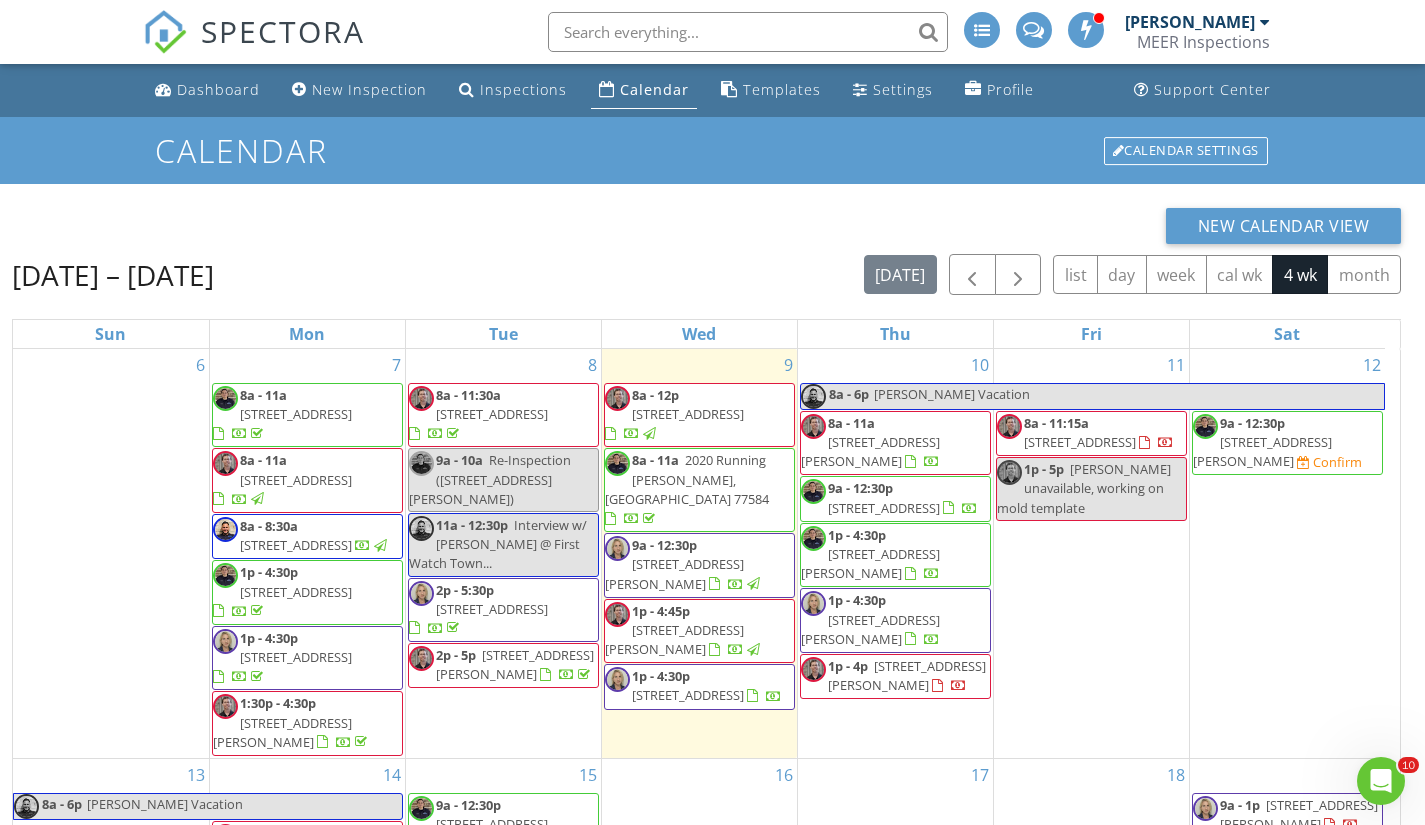 click on "[STREET_ADDRESS][PERSON_NAME]" at bounding box center (907, 675) 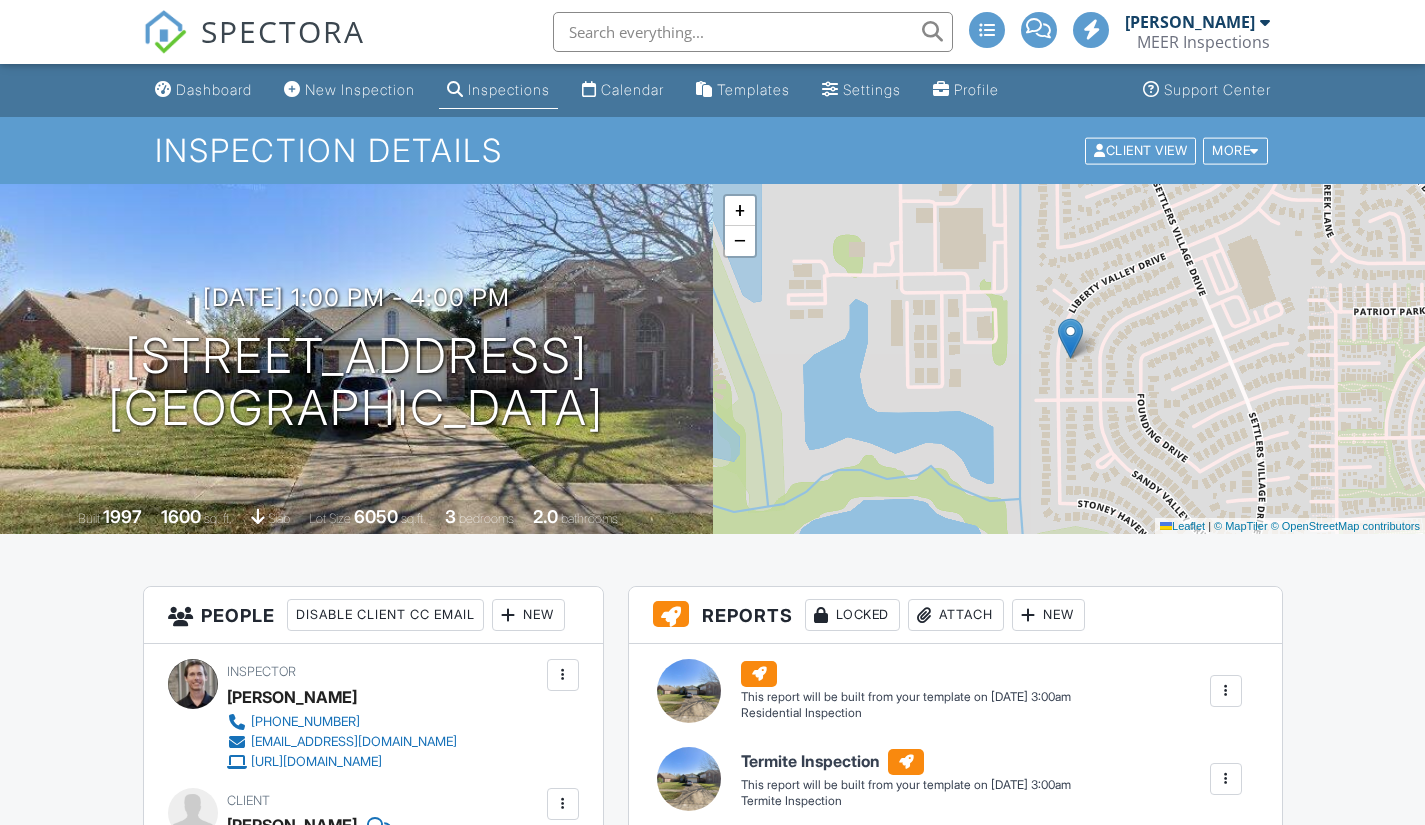 scroll, scrollTop: 200, scrollLeft: 0, axis: vertical 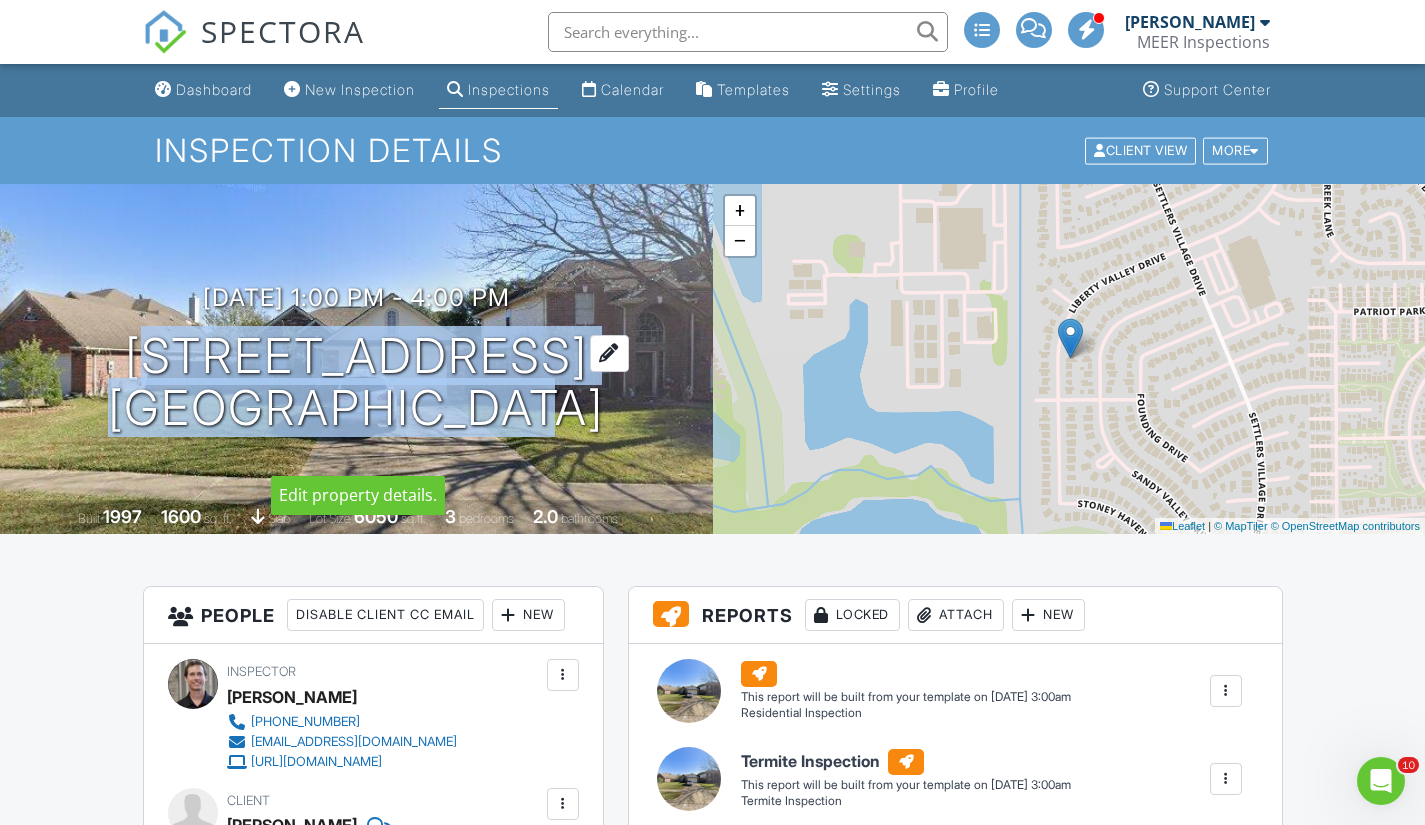 drag, startPoint x: 63, startPoint y: 326, endPoint x: 563, endPoint y: 451, distance: 515.3882 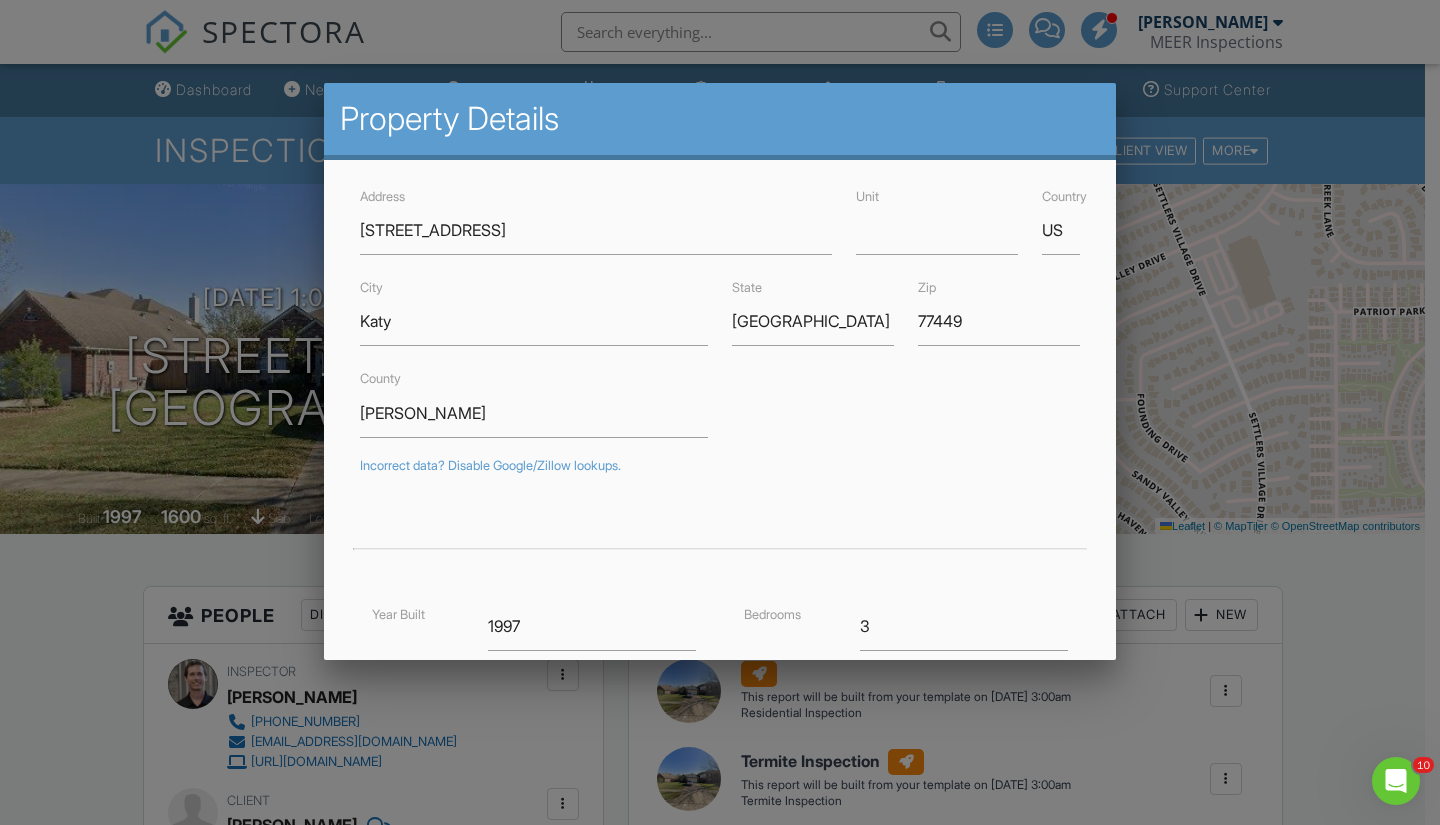 click at bounding box center [720, 415] 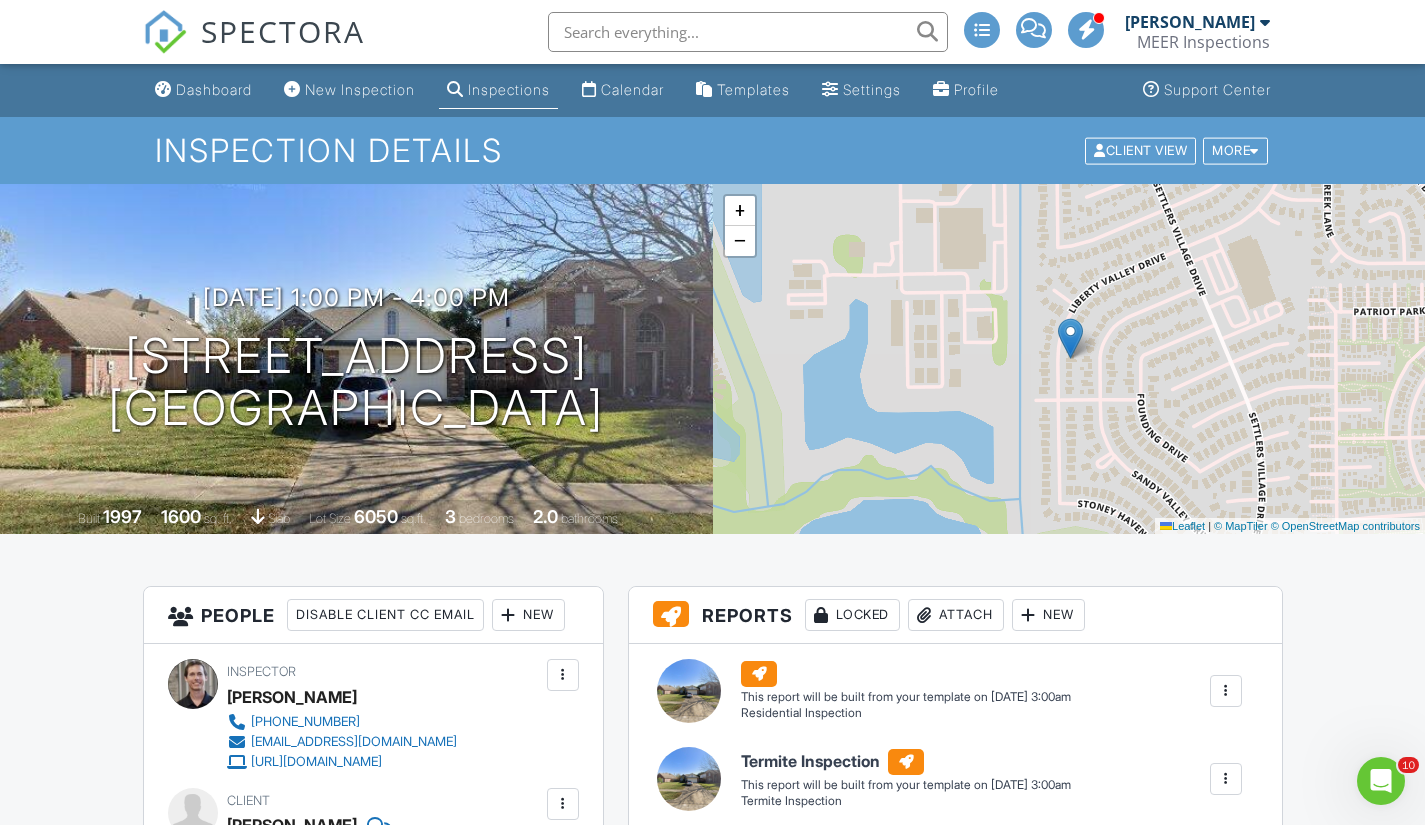 click on "[PERSON_NAME]" at bounding box center (1190, 22) 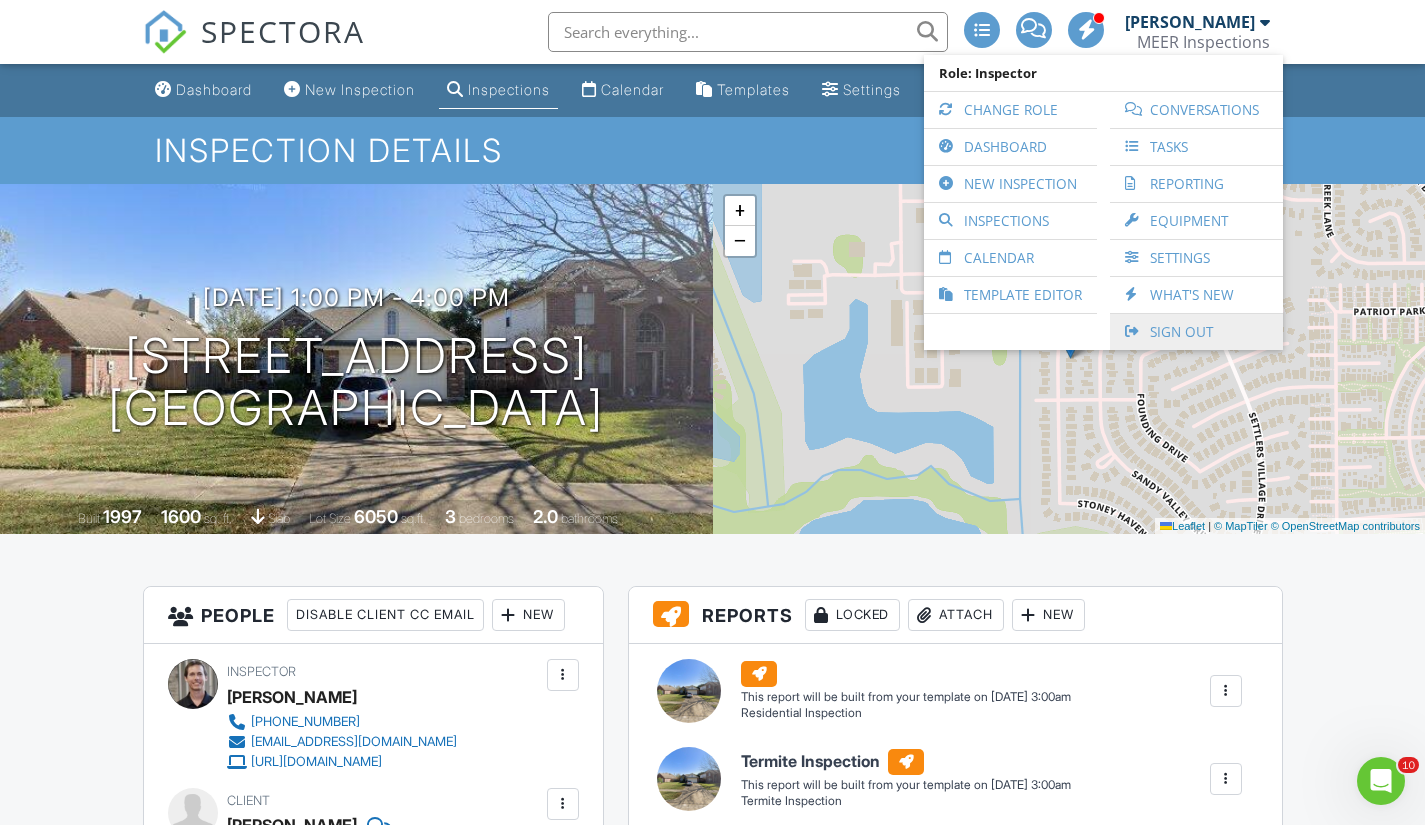 click on "Sign Out" at bounding box center (1196, 332) 